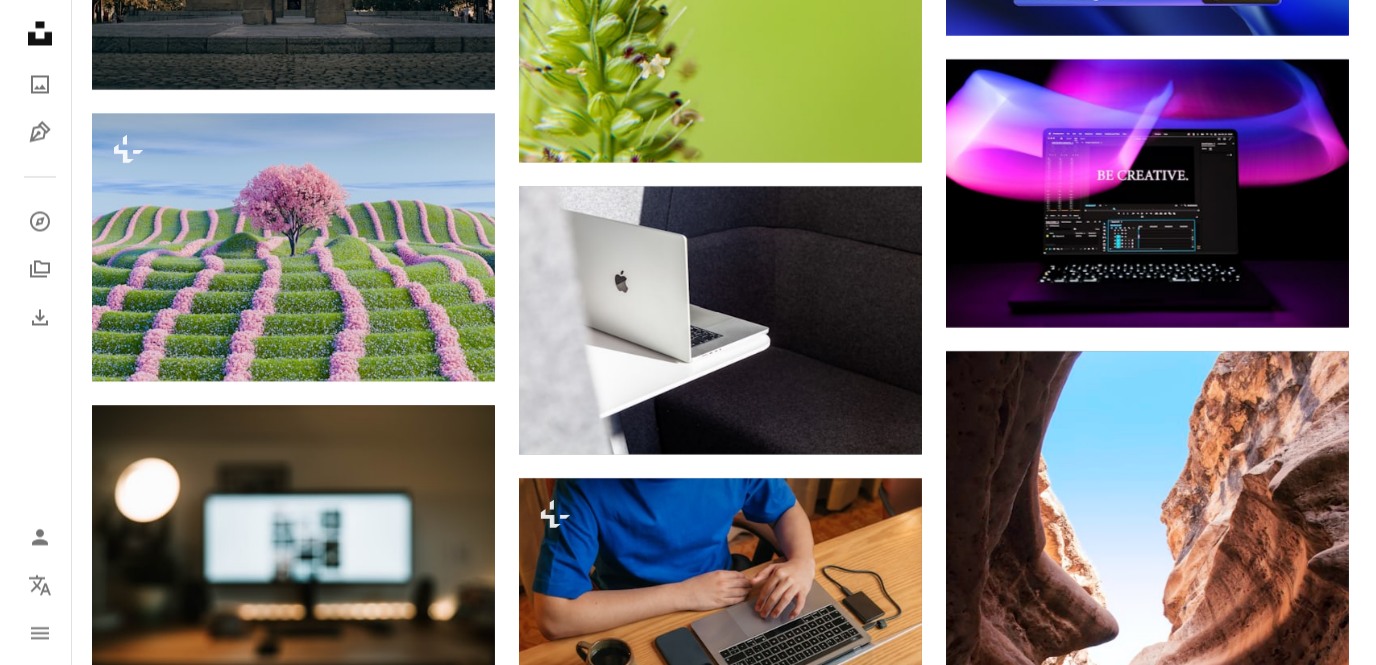scroll, scrollTop: 109520, scrollLeft: 0, axis: vertical 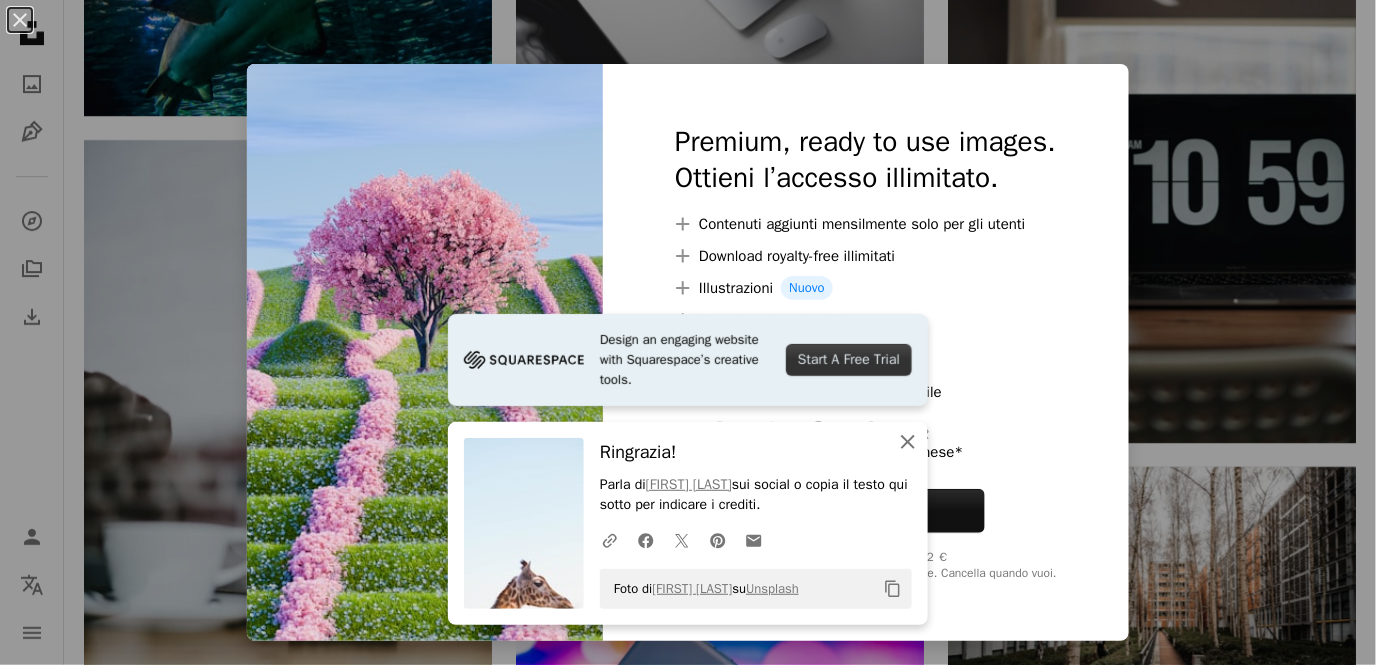 click on "An X shape" 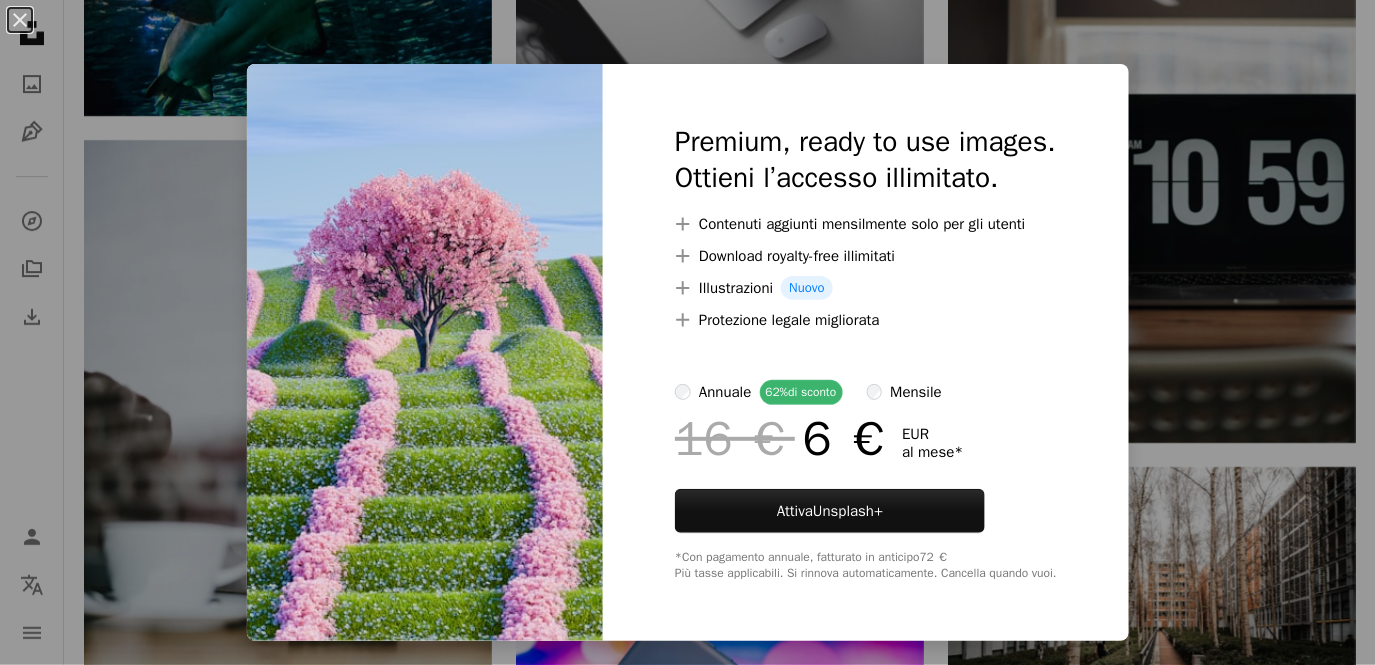 click at bounding box center (425, 352) 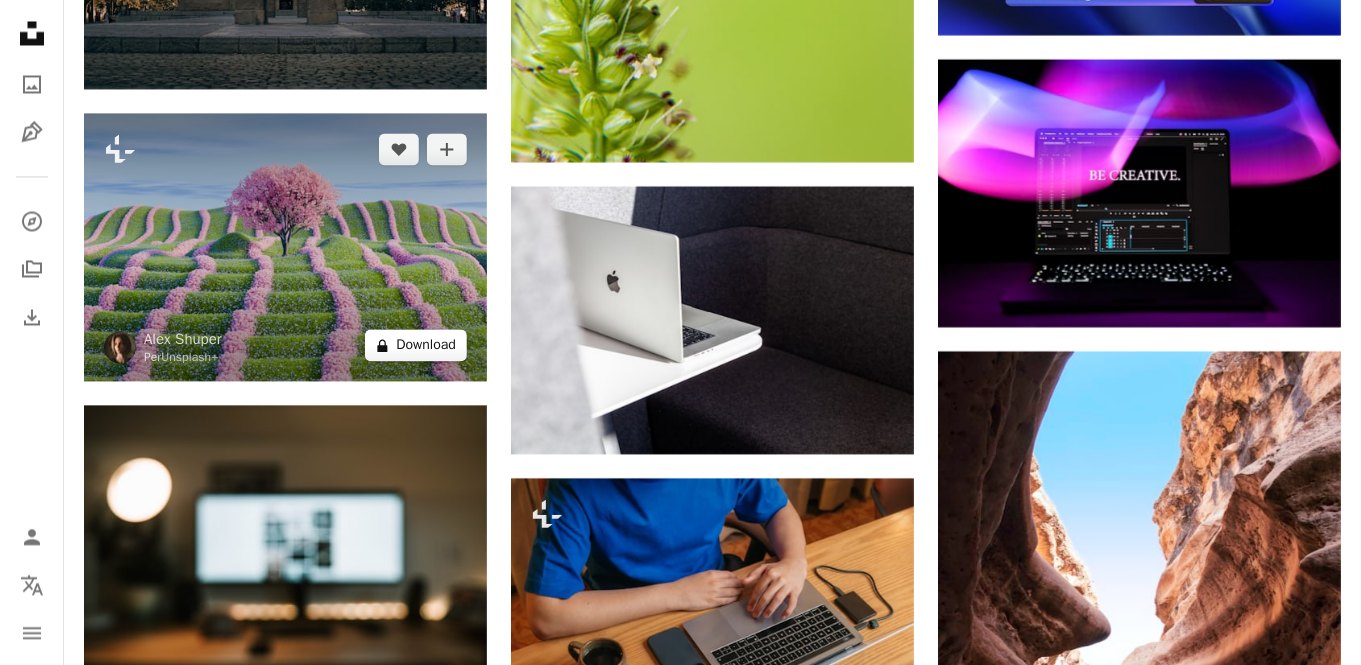 click on "A lock Download" at bounding box center (416, 345) 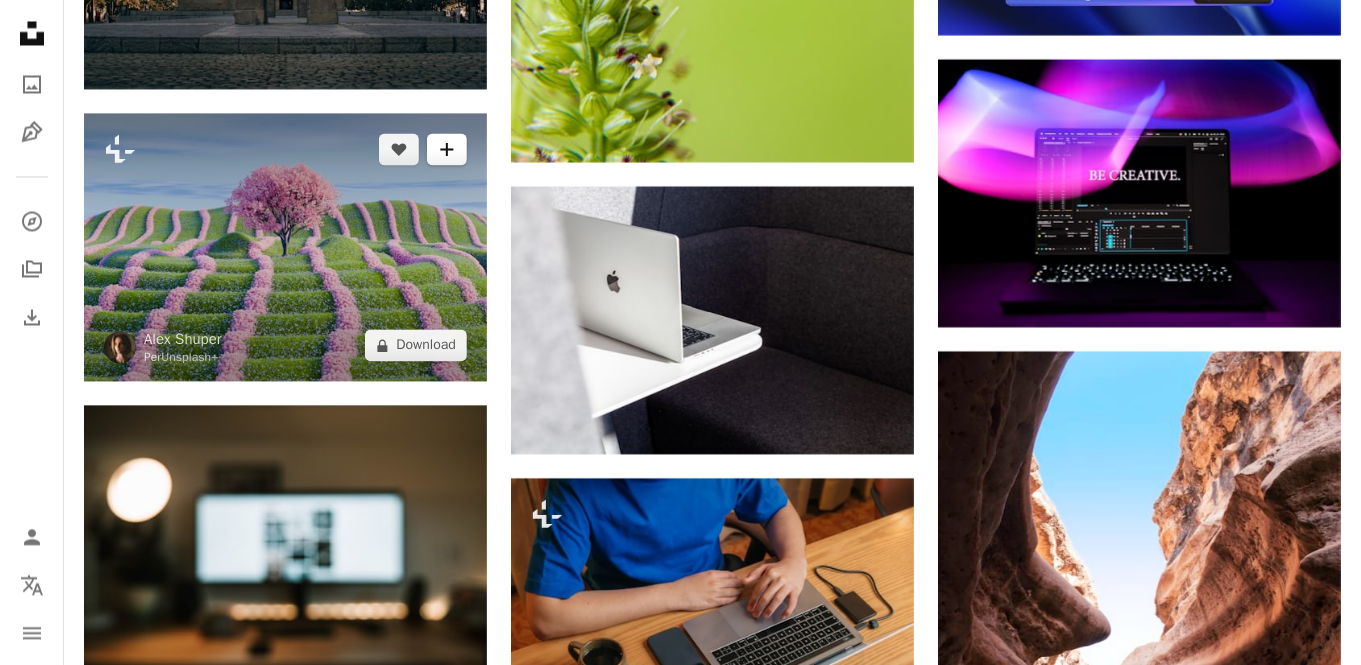 click on "A plus sign" 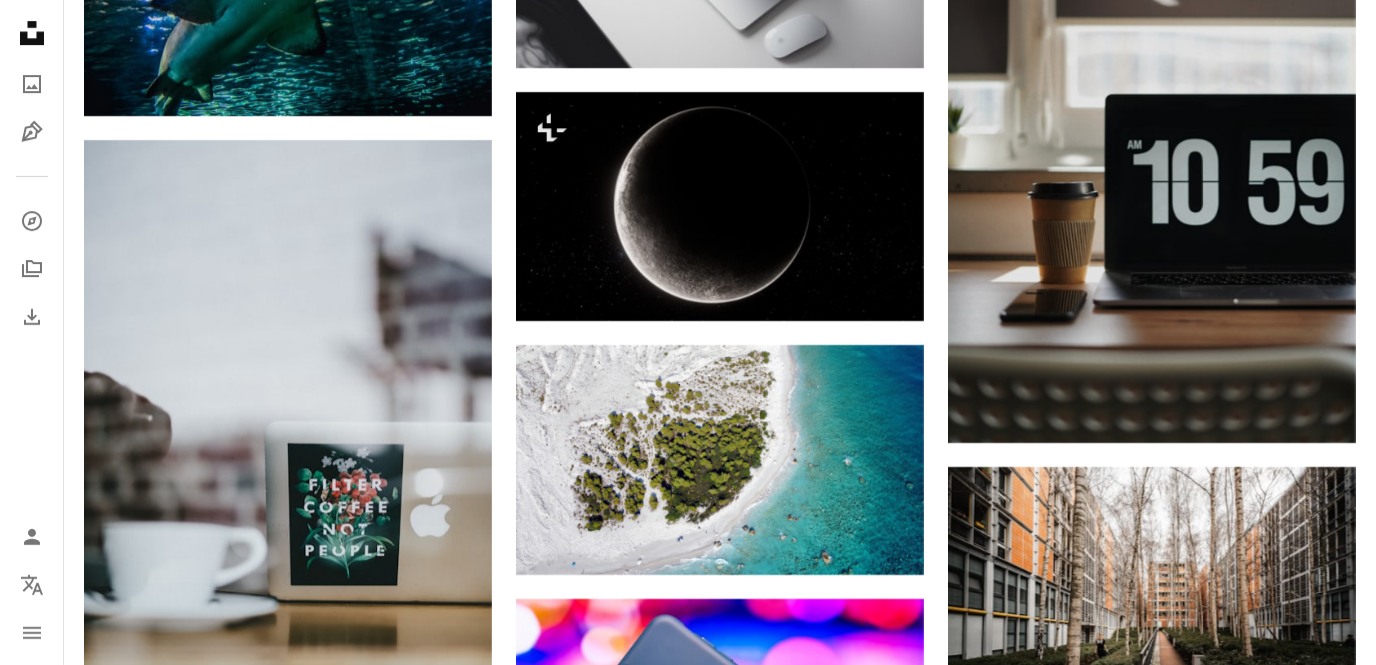click on "An X shape Registrati su Unsplash Hai già un account? Accedi [FIRST] [LAST] E-mail [USERNAME] (solo lettere, numeri e trattini) Password (min. 8 caratteri) Registrati Registrandoti su Unsplash, accetti i Termini e l’ Informativa sulla privacy ." at bounding box center (688, 5246) 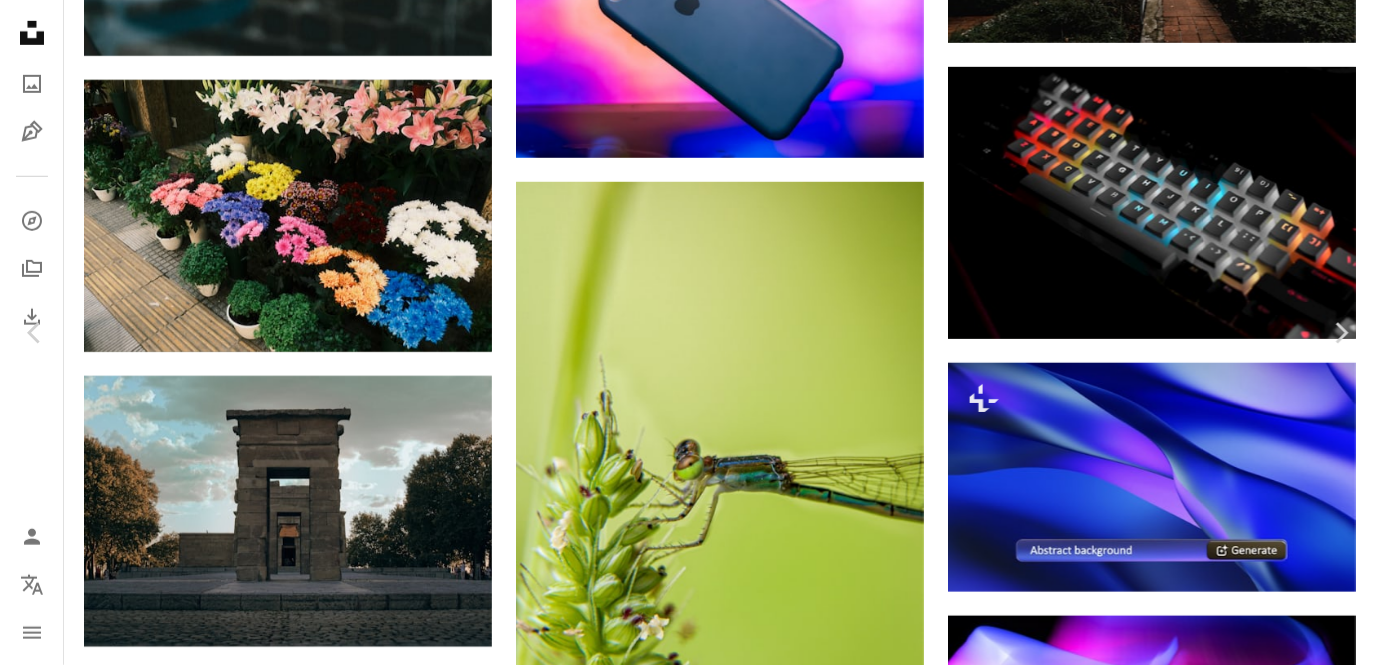 scroll, scrollTop: 110220, scrollLeft: 0, axis: vertical 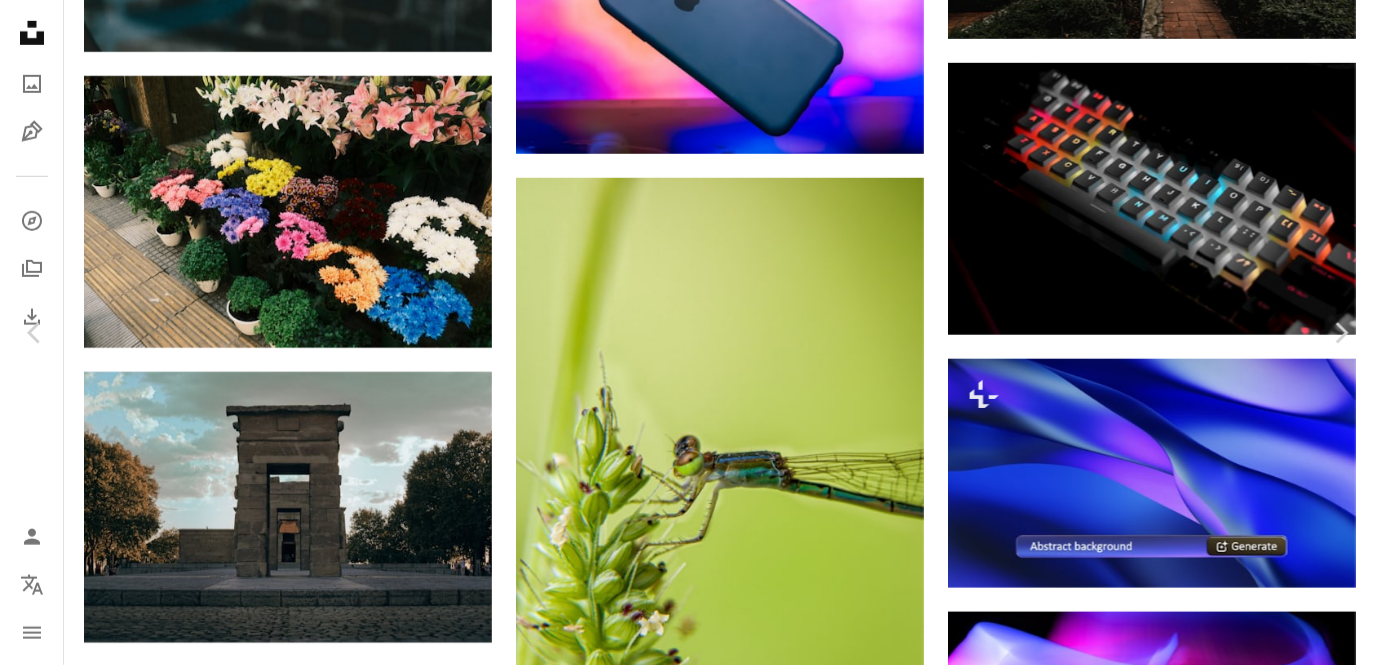 drag, startPoint x: 1301, startPoint y: 64, endPoint x: 1278, endPoint y: 65, distance: 23.021729 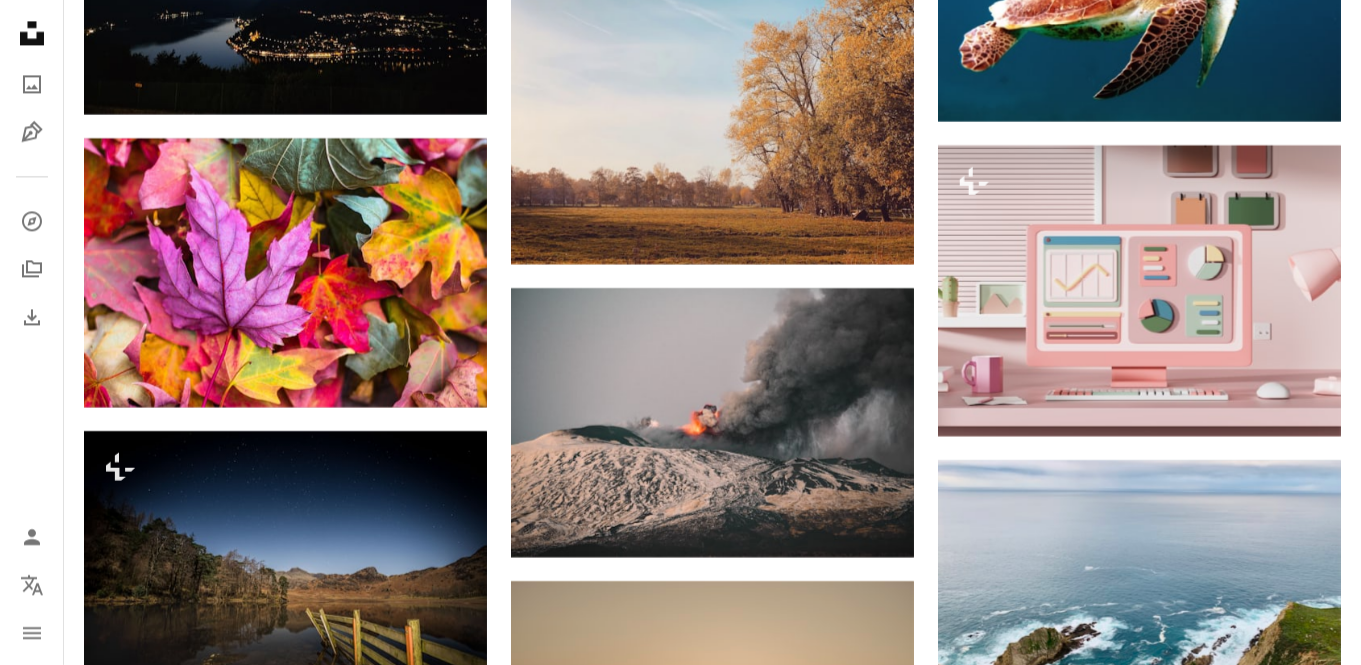 scroll, scrollTop: 45130, scrollLeft: 0, axis: vertical 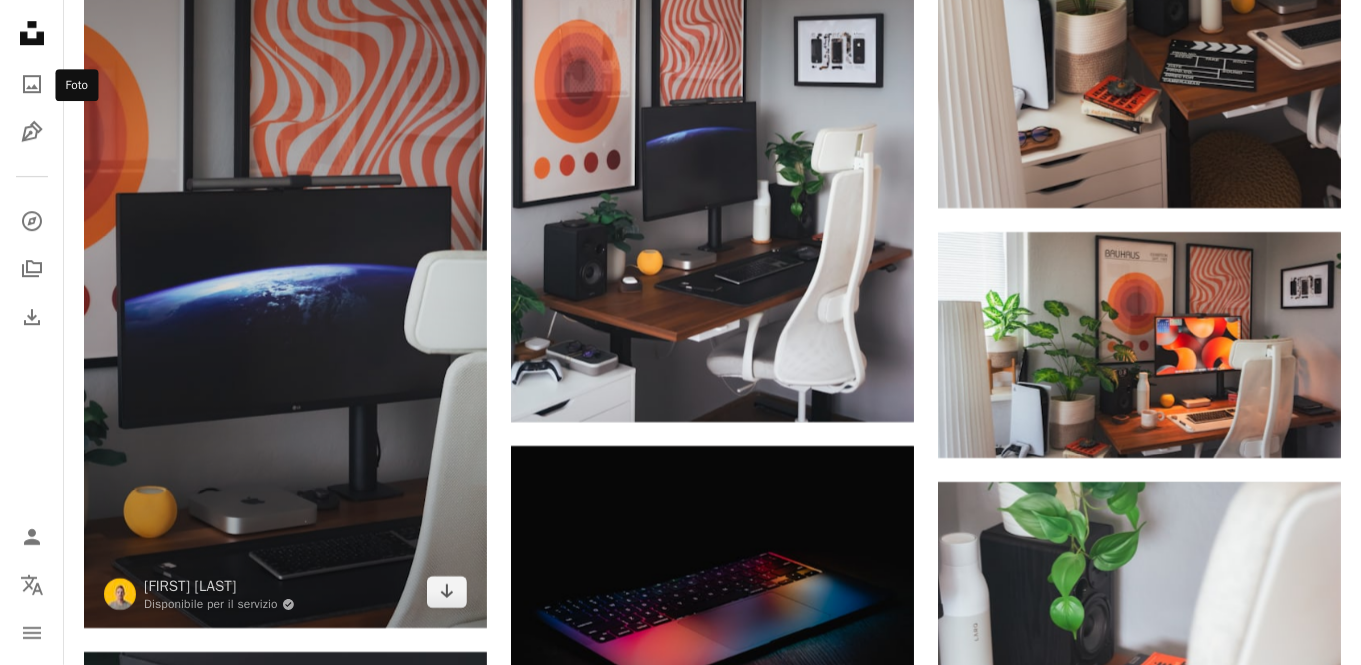 drag, startPoint x: 37, startPoint y: 87, endPoint x: 236, endPoint y: 109, distance: 200.21239 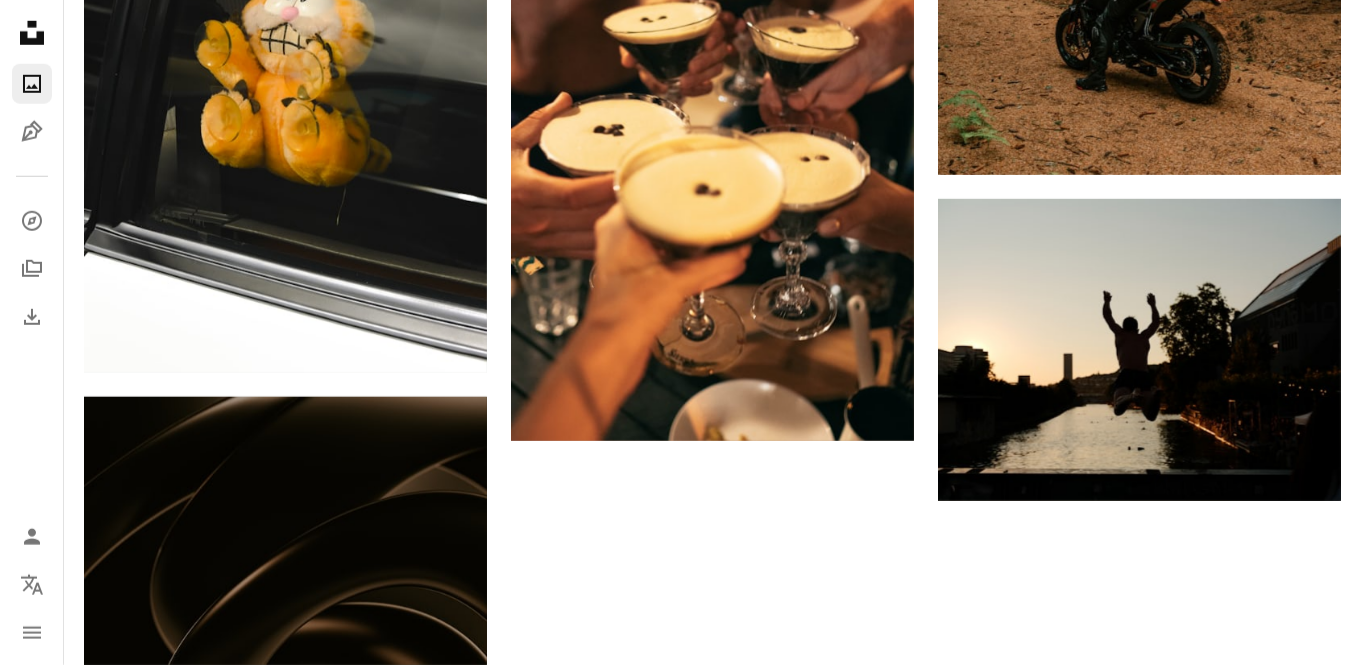 scroll, scrollTop: 0, scrollLeft: 0, axis: both 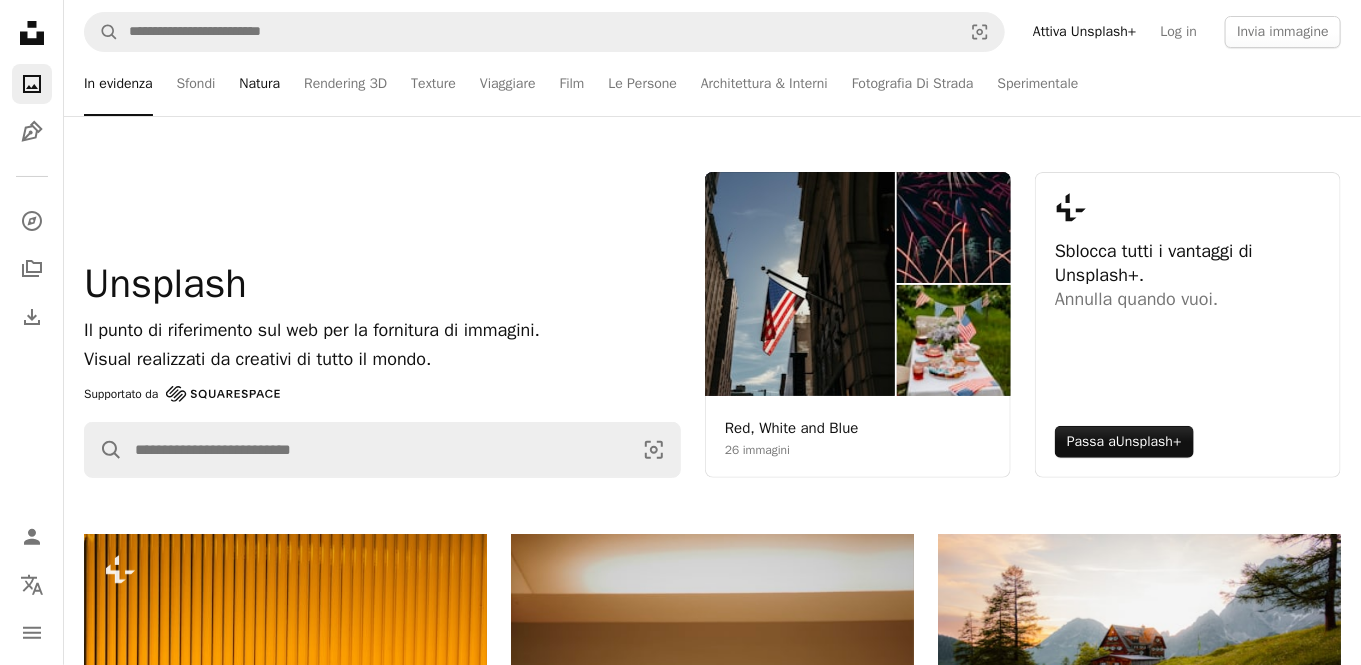click on "Natura" at bounding box center (259, 84) 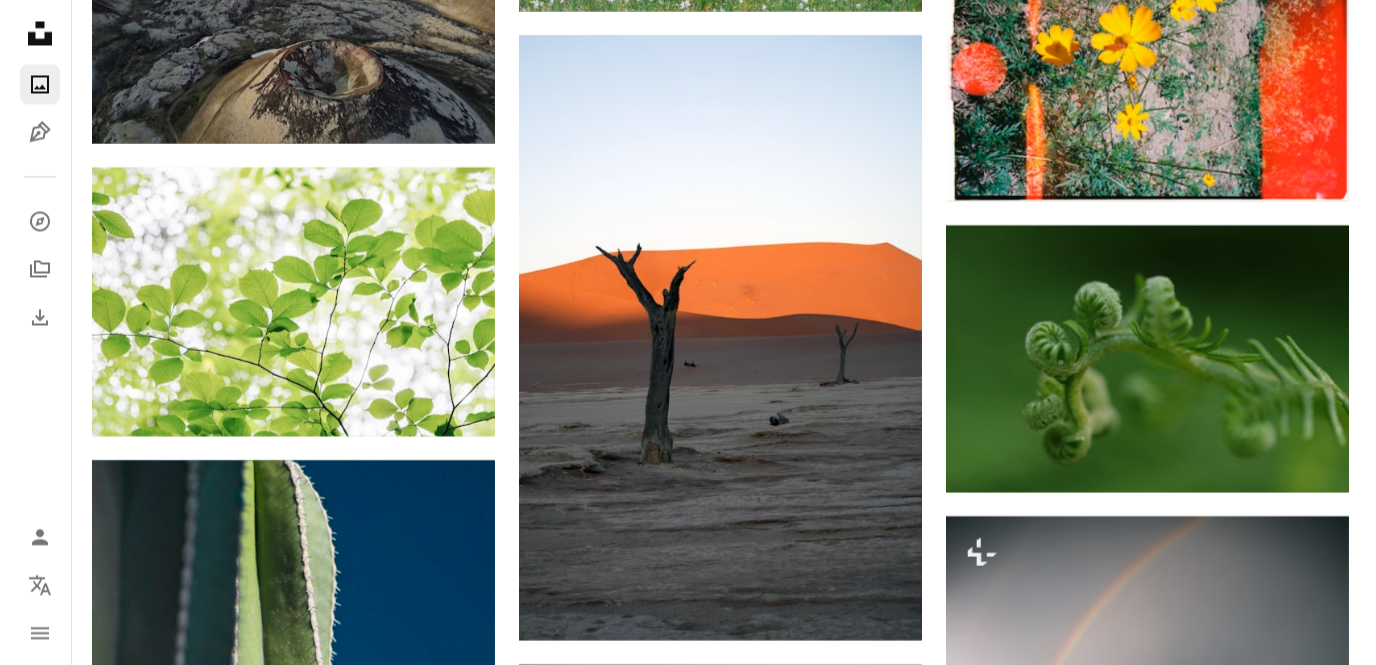 scroll, scrollTop: 7800, scrollLeft: 0, axis: vertical 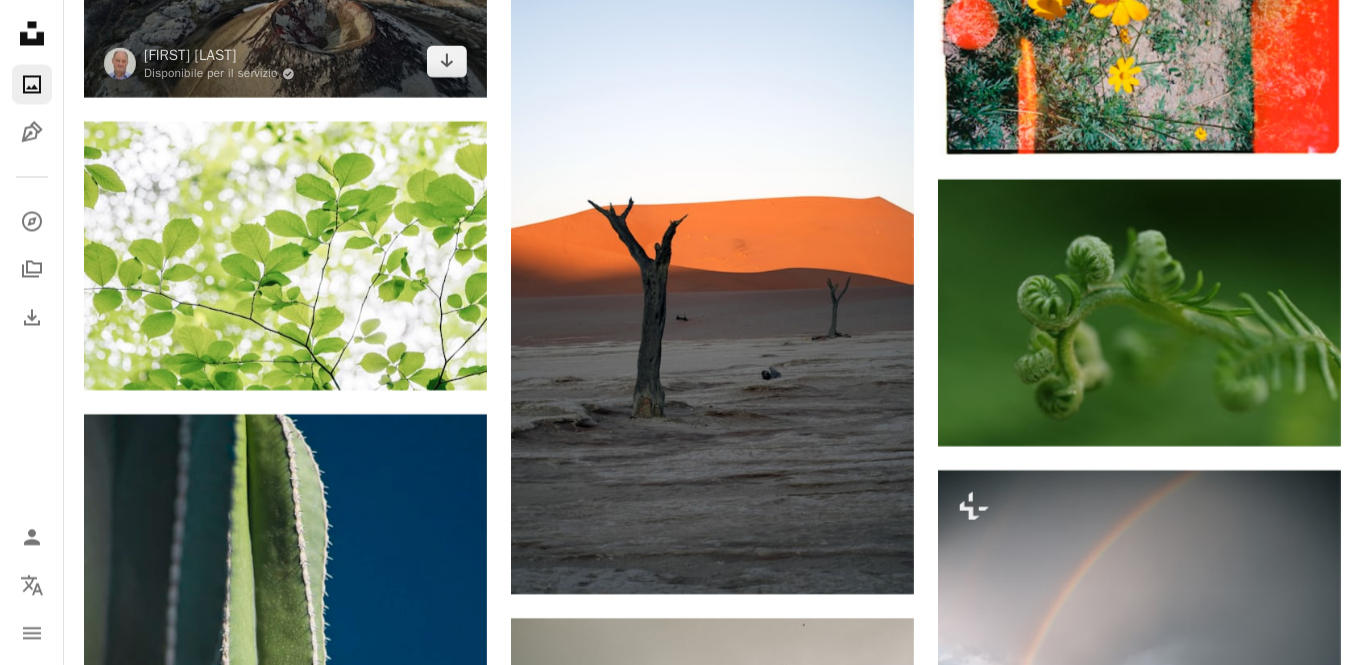 click at bounding box center [285, -54] 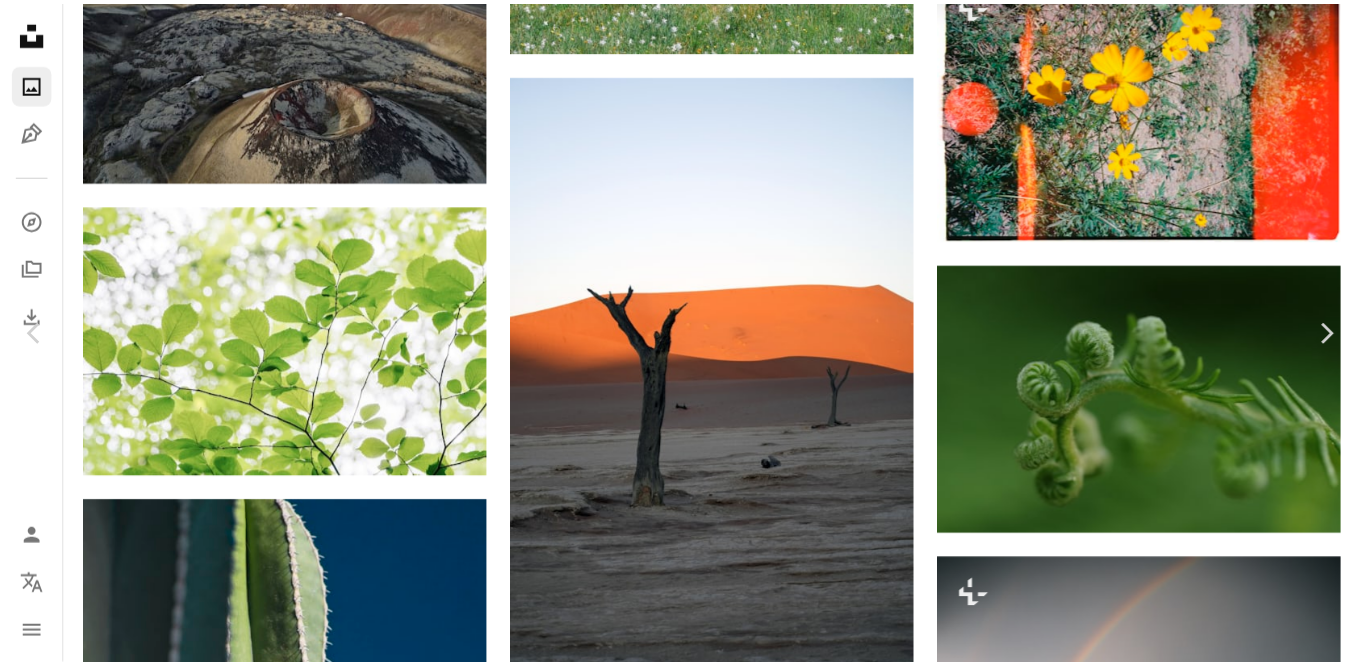 scroll, scrollTop: 100, scrollLeft: 0, axis: vertical 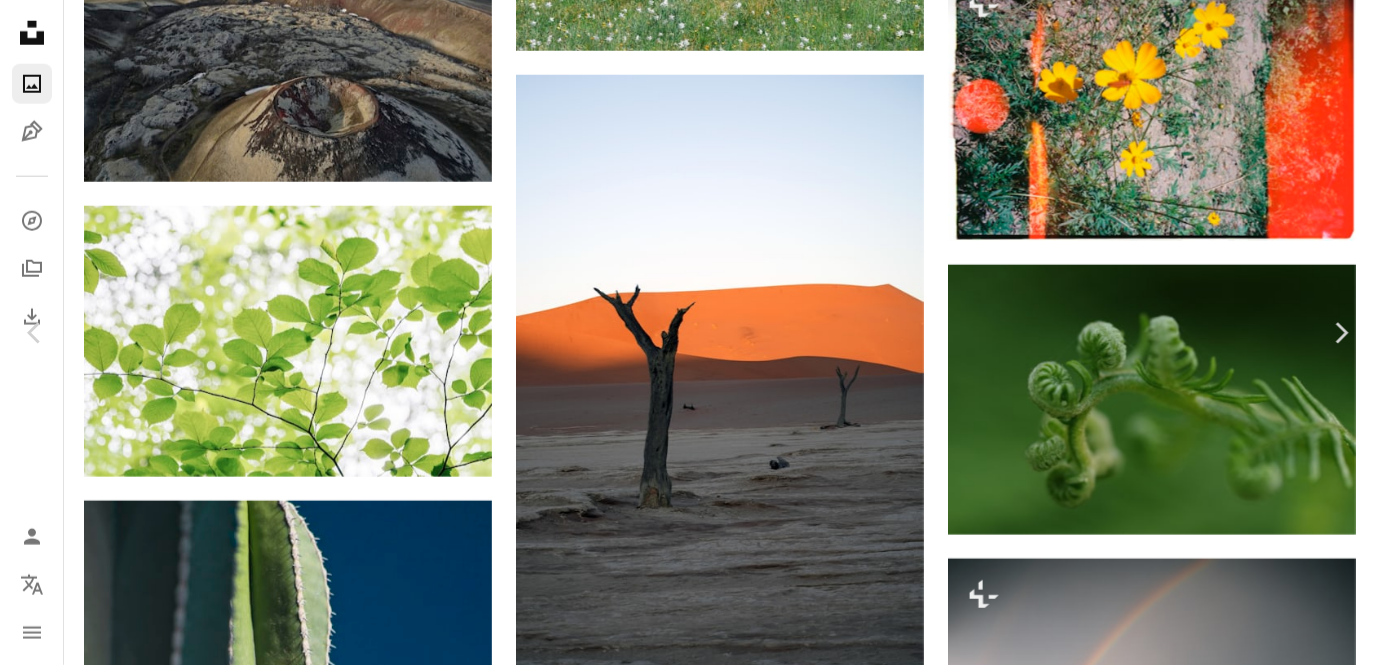 click on "Scarica gratuitamente" at bounding box center (1157, 2952) 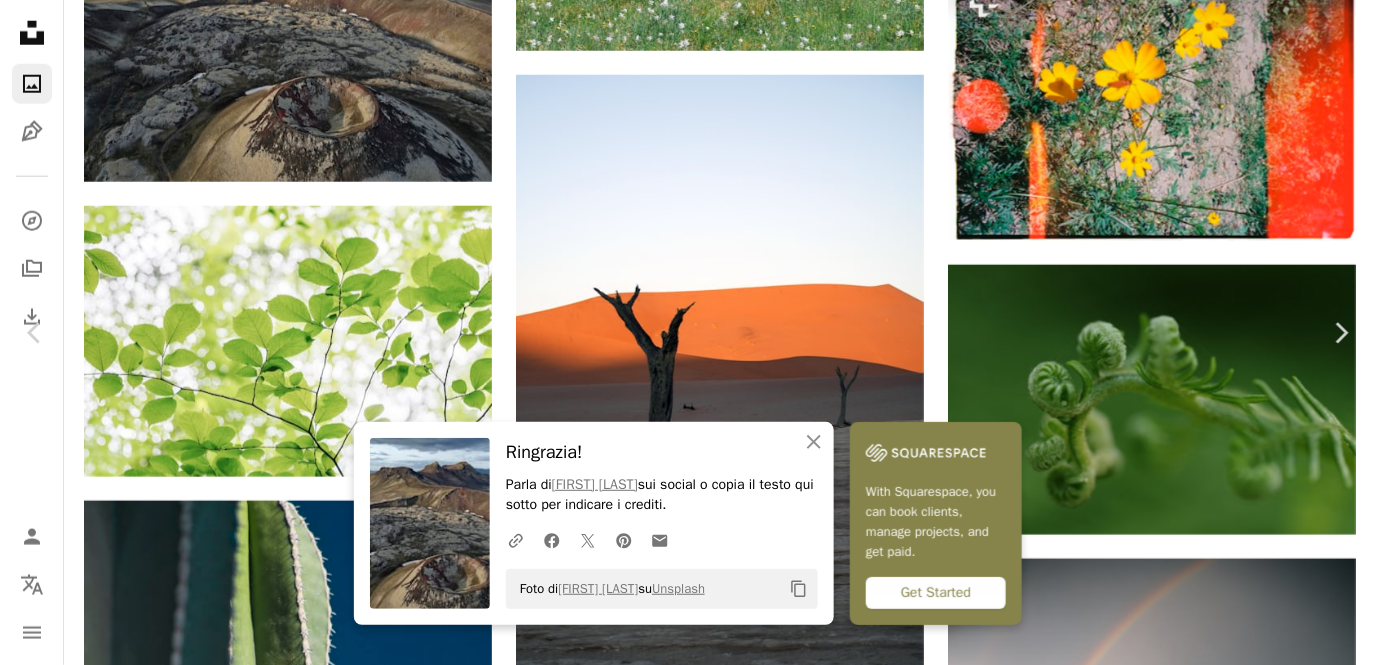 click 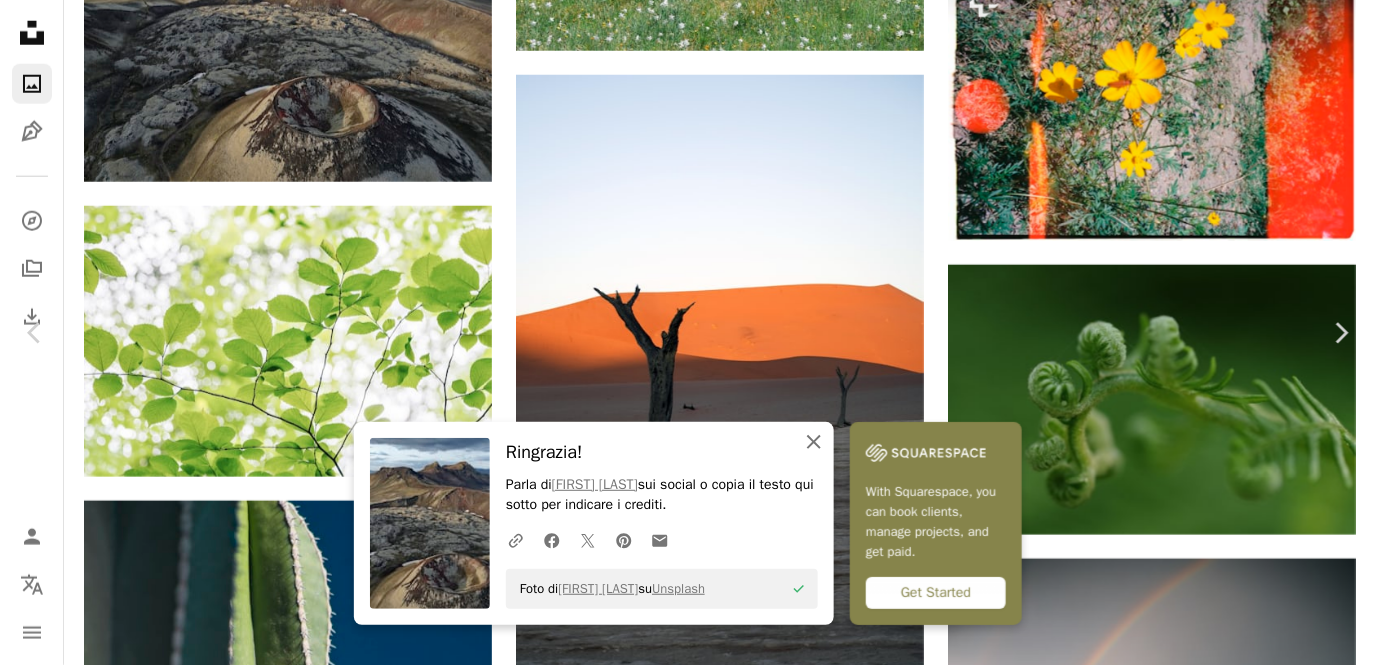 click on "An X shape" 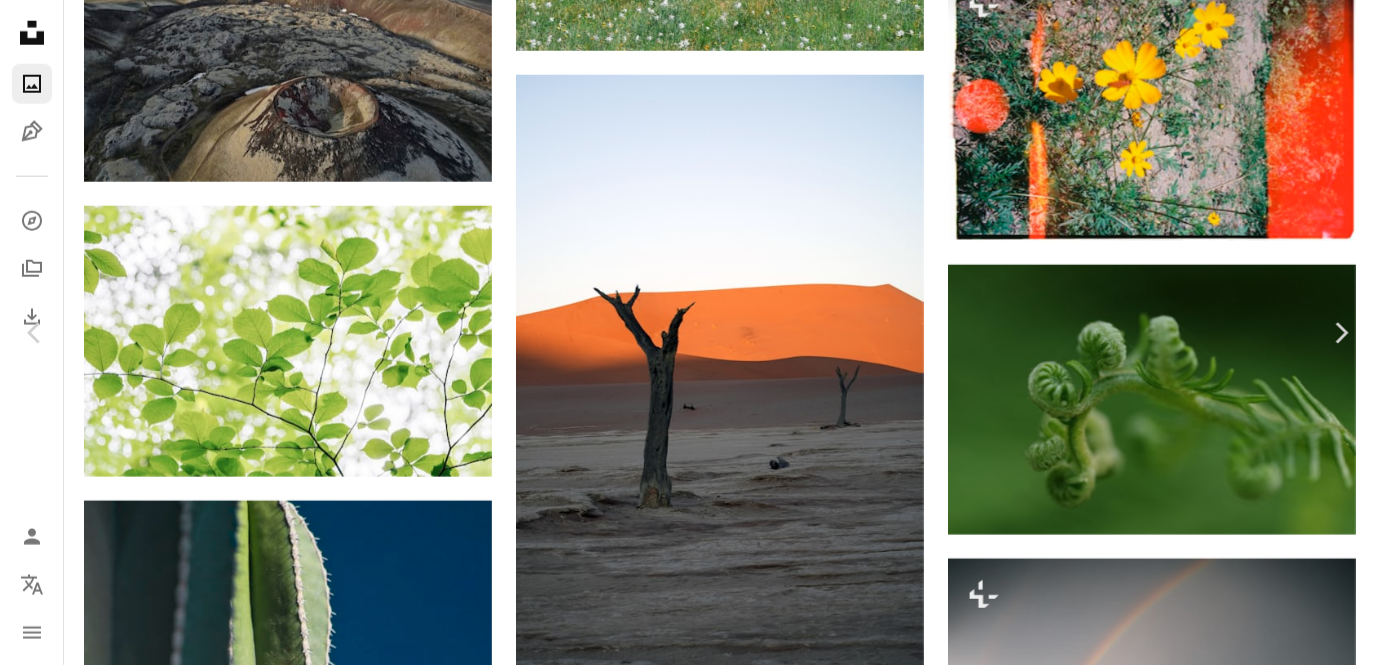 click on "Zoom in" at bounding box center [680, 3199] 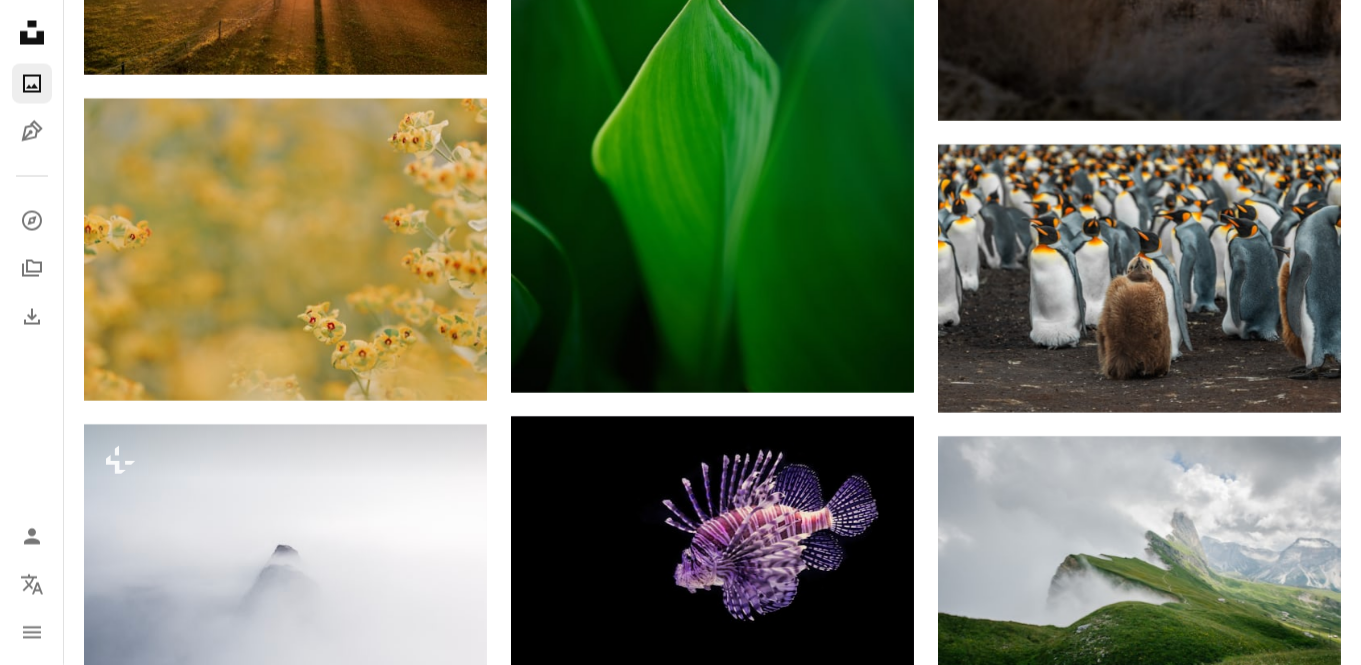 scroll, scrollTop: 16900, scrollLeft: 0, axis: vertical 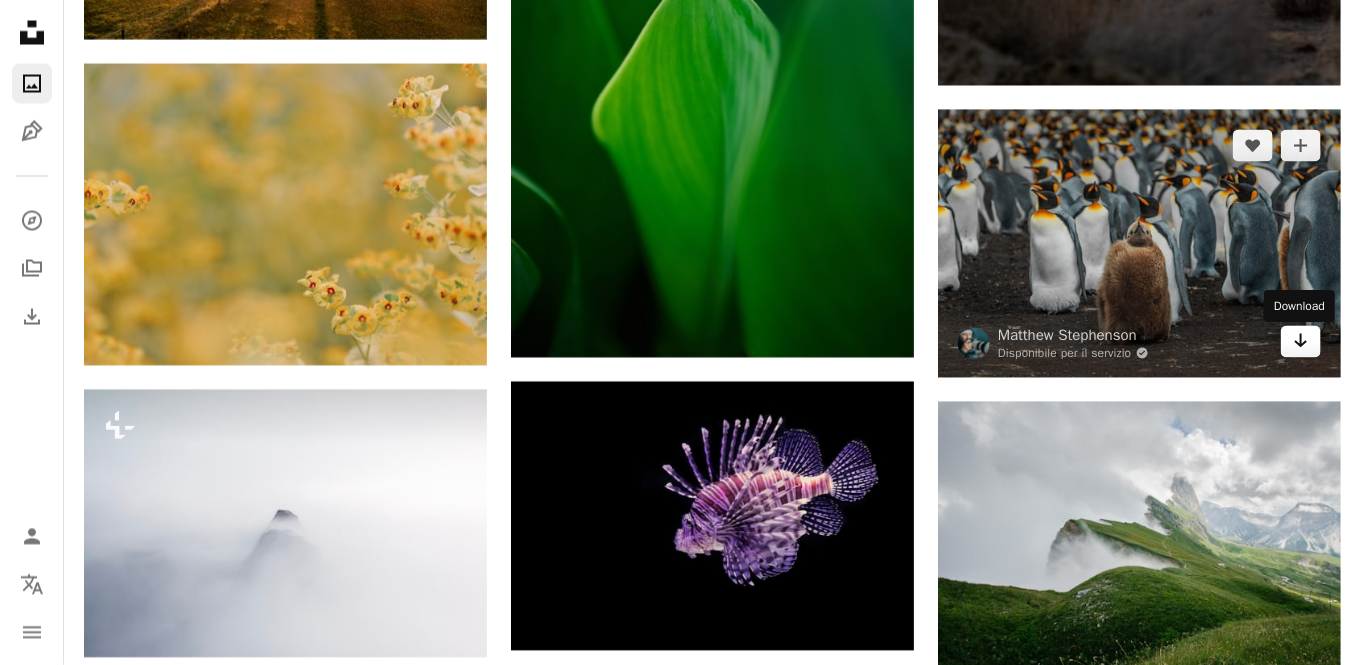 click on "Arrow pointing down" 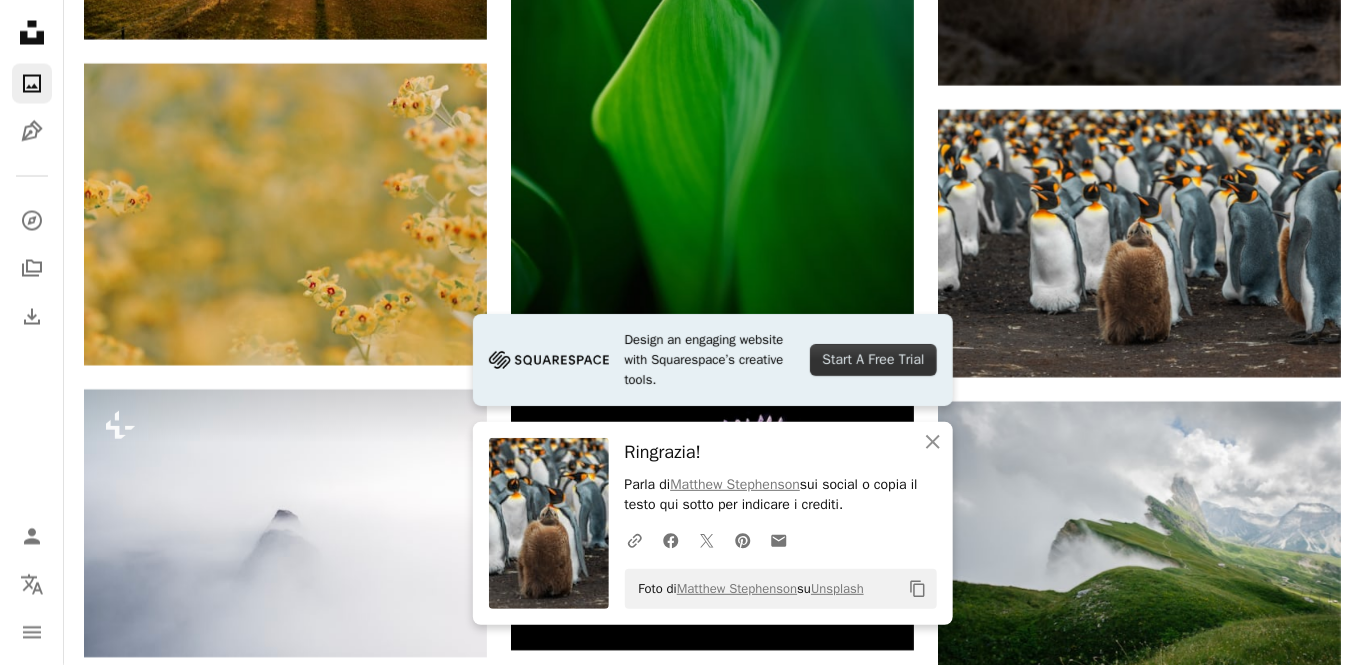 click on "Ringrazia! Parla di [FIRST] [LAST] sui social o copia il testo qui sotto per indicare i crediti. A URL sharing icon (chains) Facebook icon X (formerly Twitter) icon Pinterest icon An envelope Foto di [FIRST] [LAST] su Unsplash
Copy content" at bounding box center [781, 523] 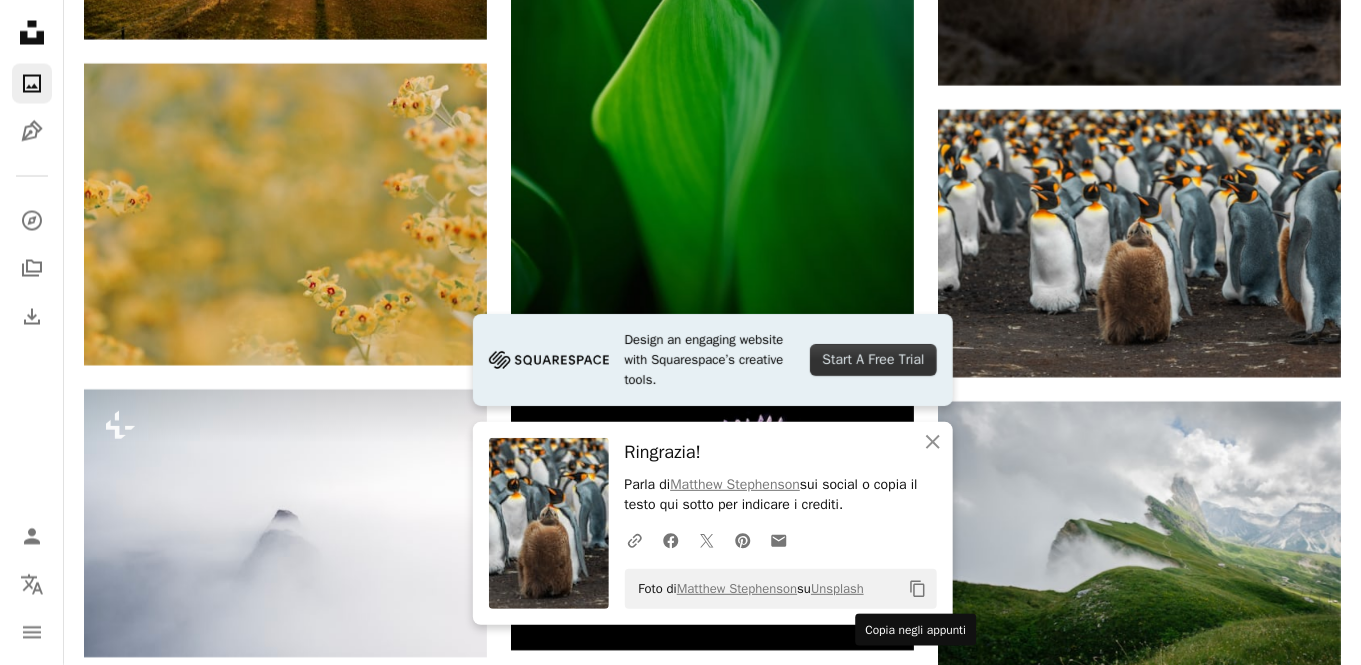 click 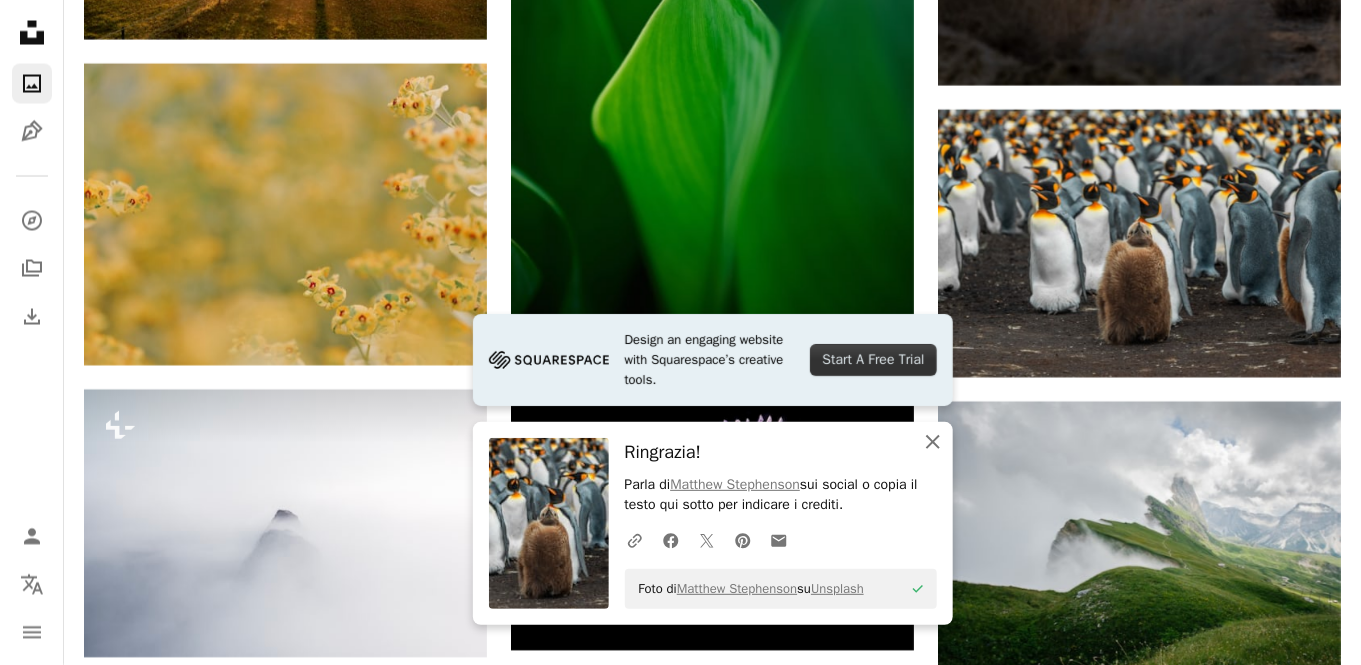 click 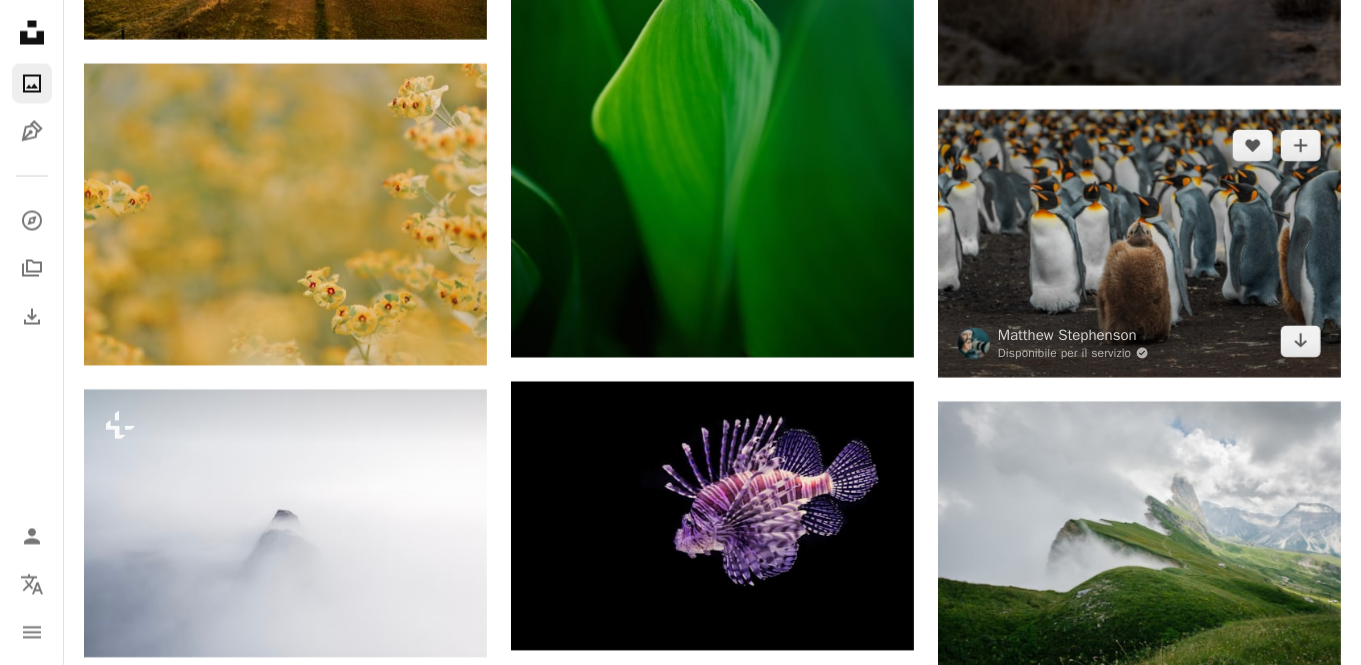click at bounding box center (1139, 244) 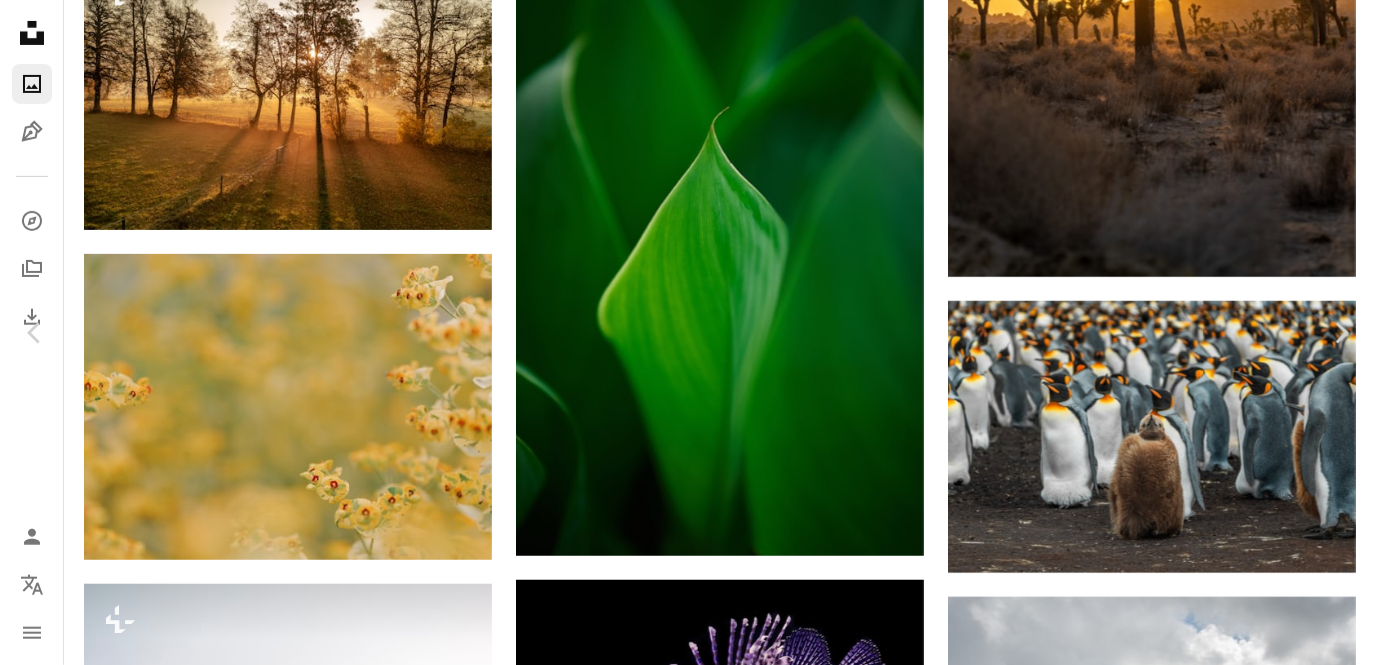 click on "Scarica gratuitamente" at bounding box center [1157, 3094] 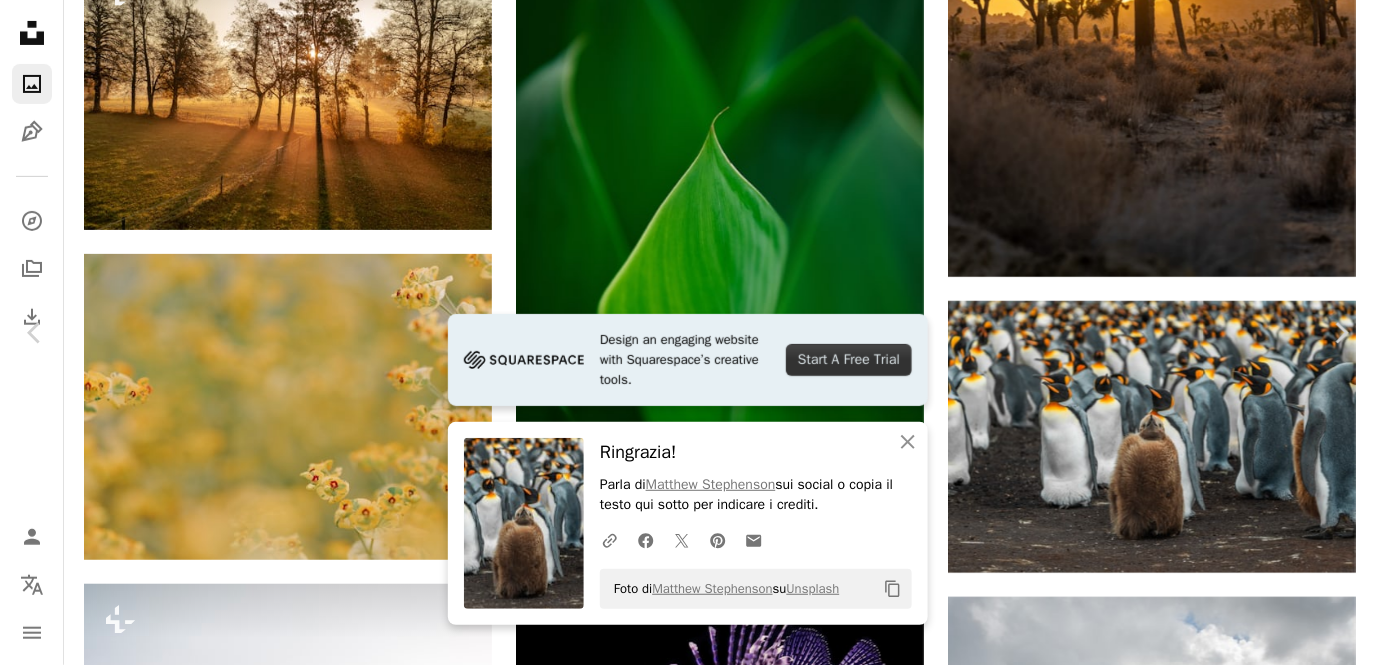 click on "Zoom in" at bounding box center (680, 3425) 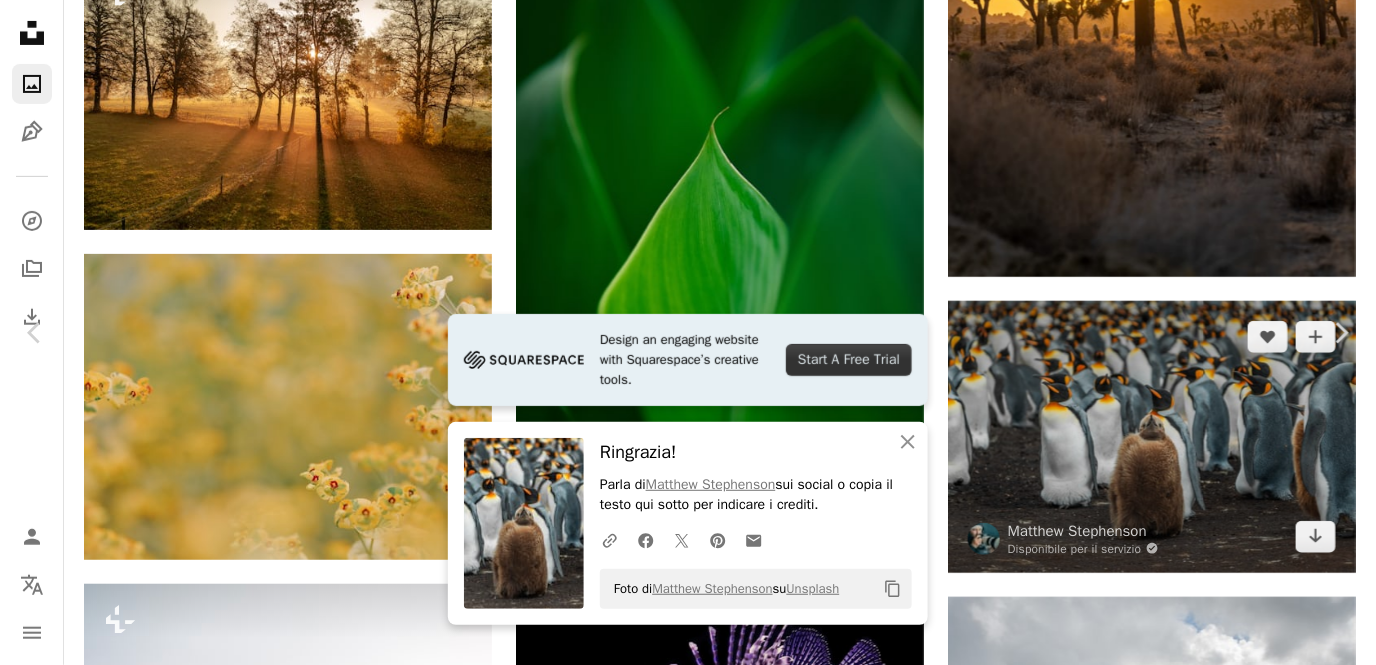 click on "An X shape Chevron left Chevron right Design an engaging website with Squarespace’s creative tools. Start A Free Trial An X shape Chiudi Ringrazia! Parla di Matthew Stephenson [USERNAME] sui social o copia il testo qui sotto per indicare i crediti. A URL sharing icon (chains) Facebook icon X (formerly Twitter) icon Pinterest icon An envelope Foto di Matthew Stephenson [USERNAME] su Unsplash
Copy content Matthew Stephenson [USERNAME] Disponibile per il servizio A checkmark inside of a circle A heart A plus sign Scarica gratuitamente Chevron down Zoom in Visualizzazioni 734.165 Download 14.260 In primo piano su Foto , Natura A forward-right arrow Condividi Info icon Info More Actions A map marker Volunteer Point, Falkland Islands (Islas Malvinas) Calendar outlined Pubblicato il 4 maggio 2025 Camera SONY, ILCE-7M4 Safety Può essere utilizzato gratuitamente ai sensi della Licenza Unsplash animale uccello pinguino Pinguino reale Sfoglia immagini premium correlate su iStock | Risparmia il 20% con il codice UNSPLASH20 ↗ Per" at bounding box center [688, 3379] 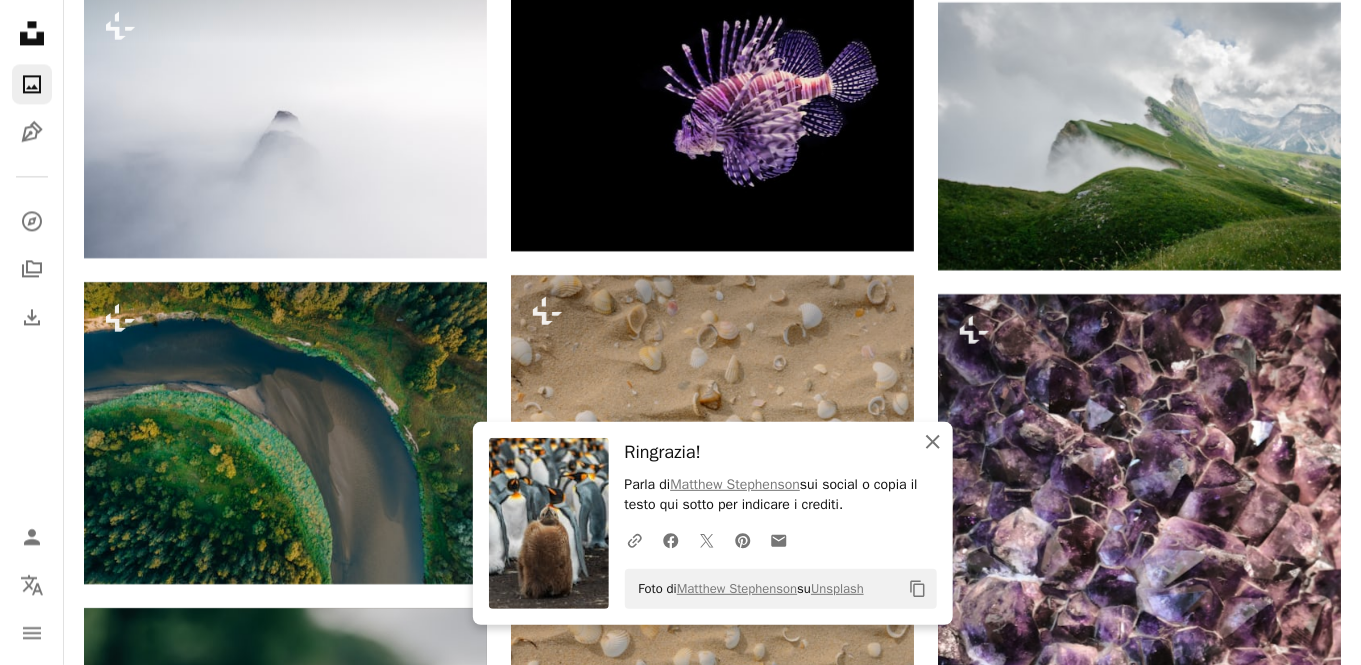click on "An X shape" 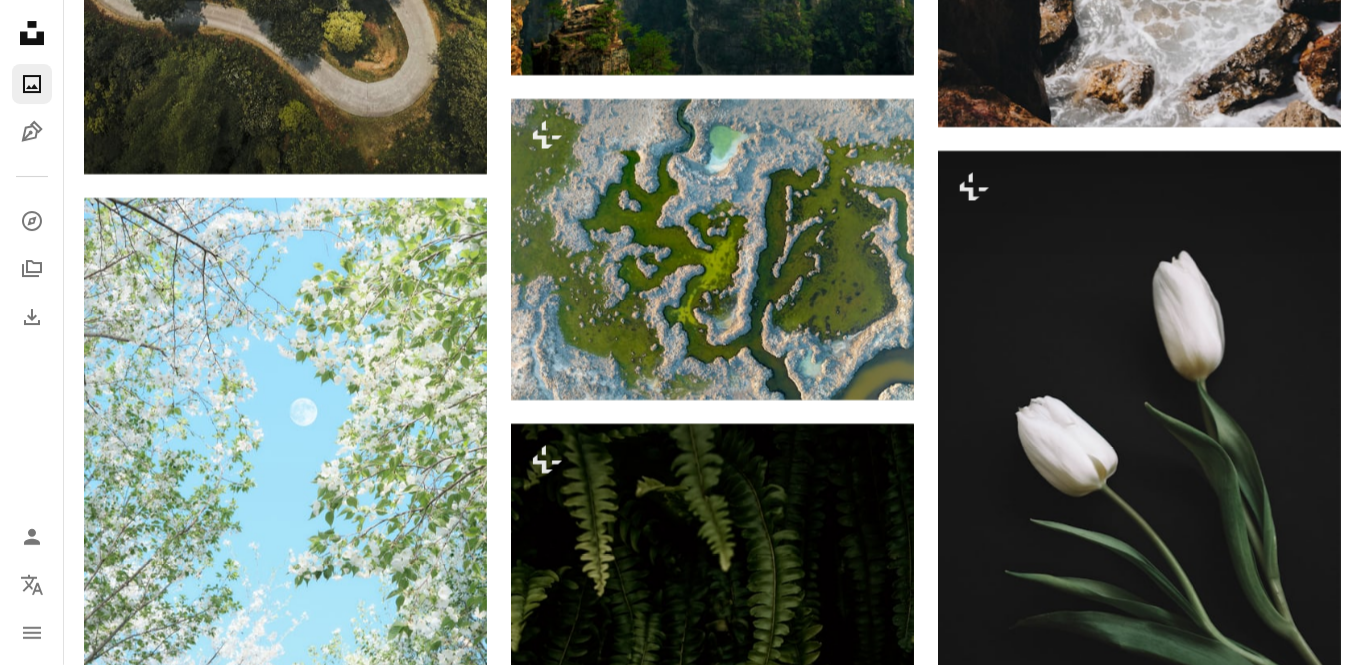 scroll, scrollTop: 46299, scrollLeft: 0, axis: vertical 